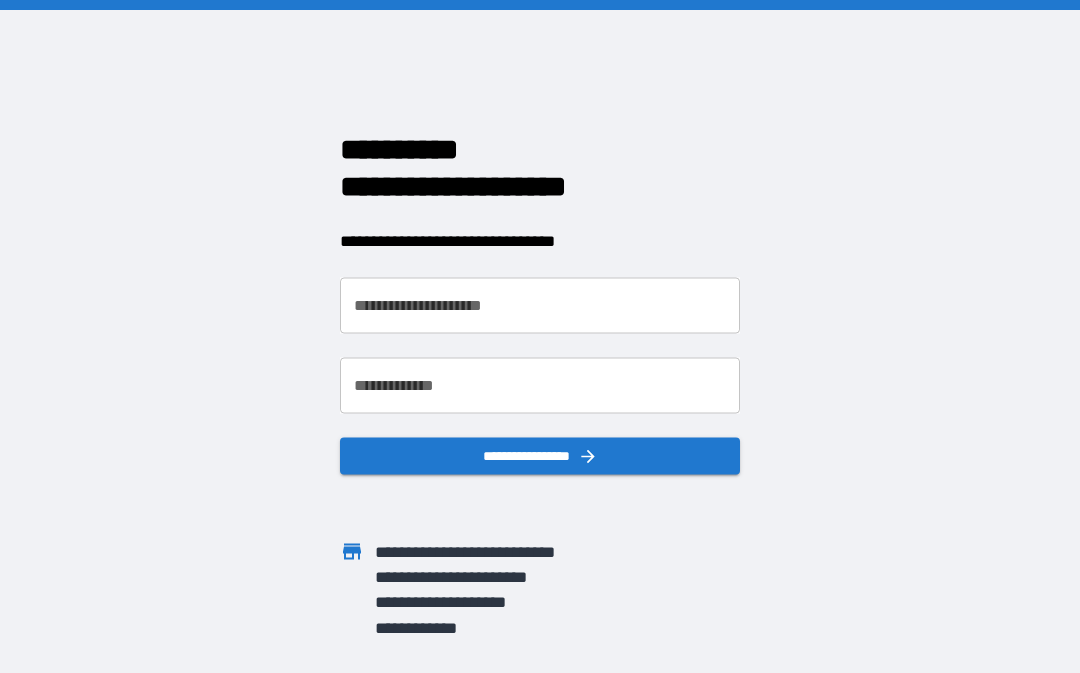 scroll, scrollTop: 0, scrollLeft: 0, axis: both 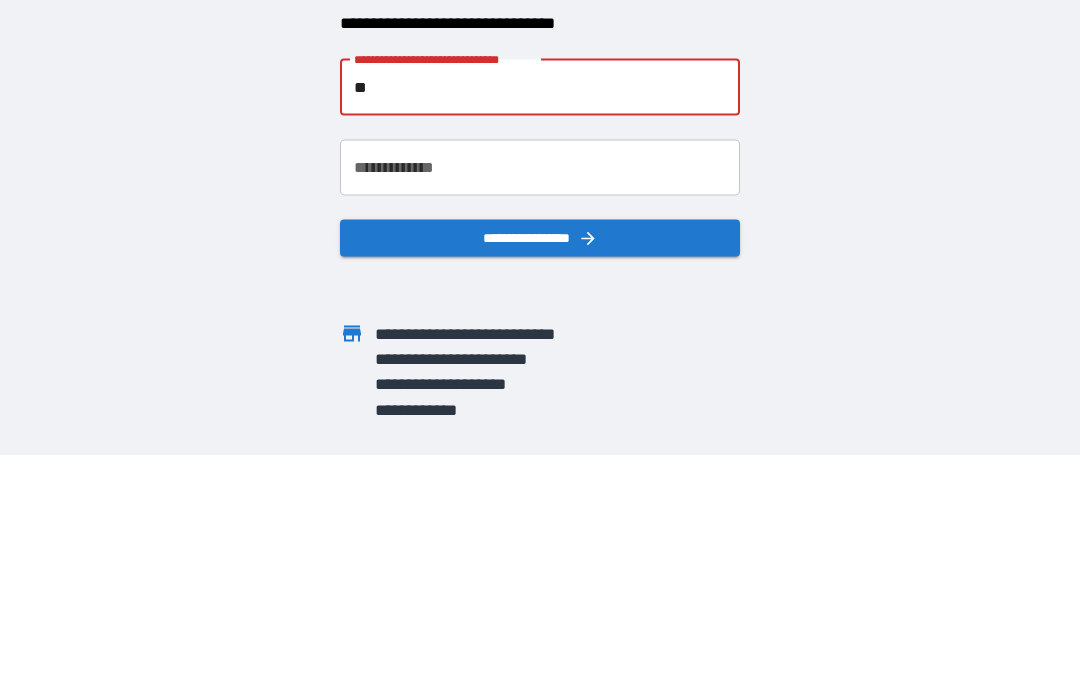 type on "*" 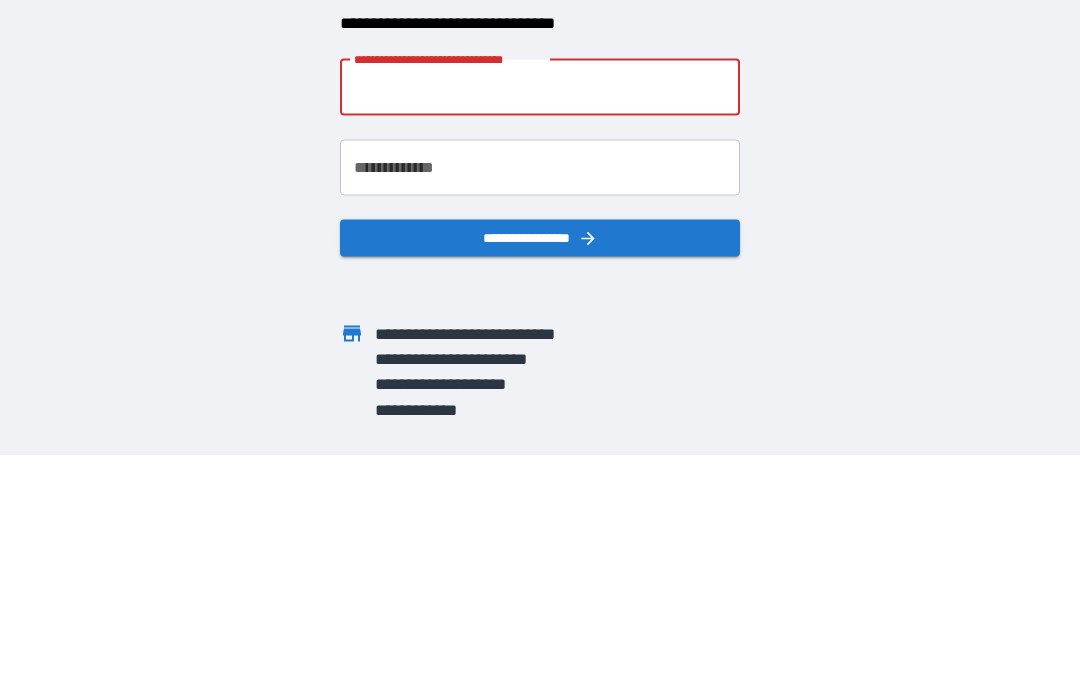 type on "**********" 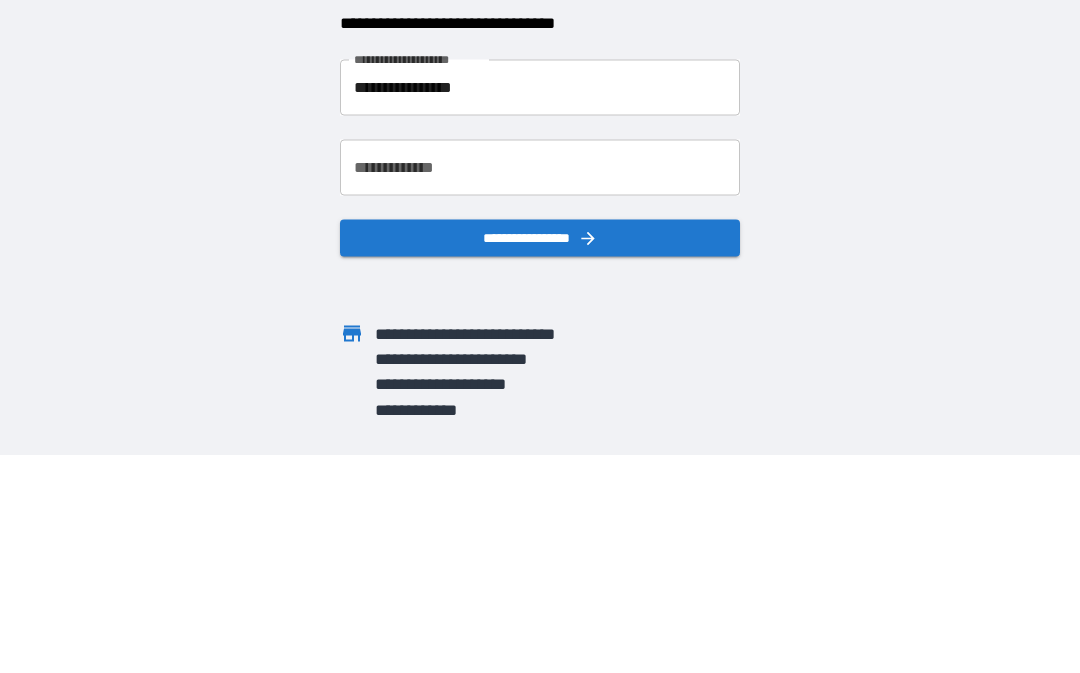 scroll, scrollTop: 92, scrollLeft: 0, axis: vertical 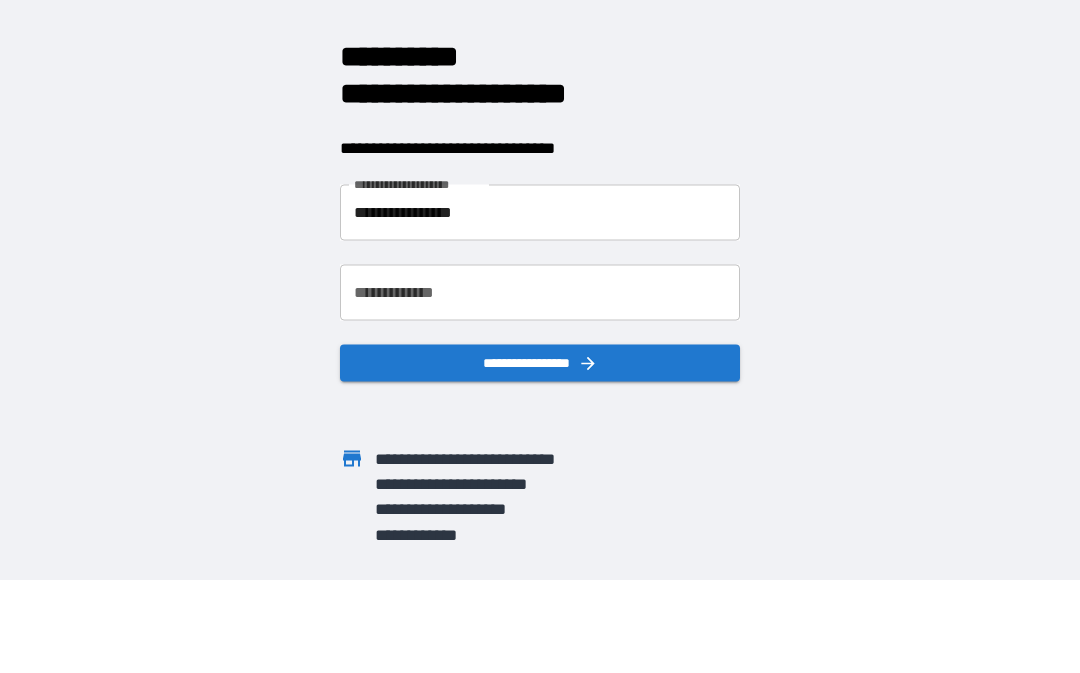 click on "**********" at bounding box center [540, 293] 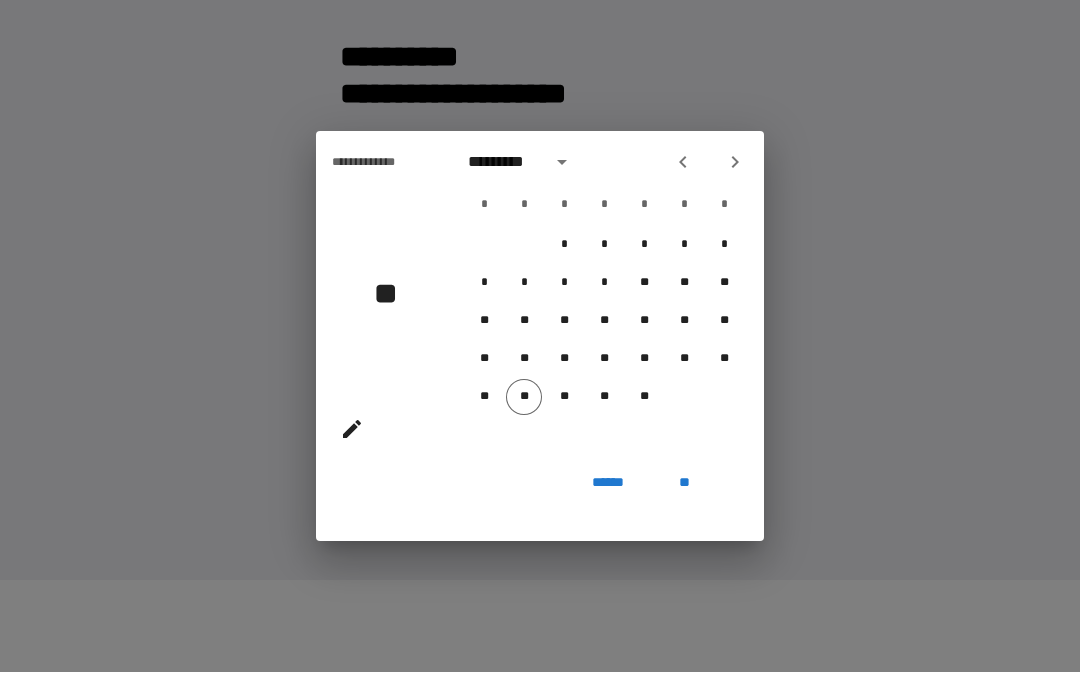 click at bounding box center (562, 163) 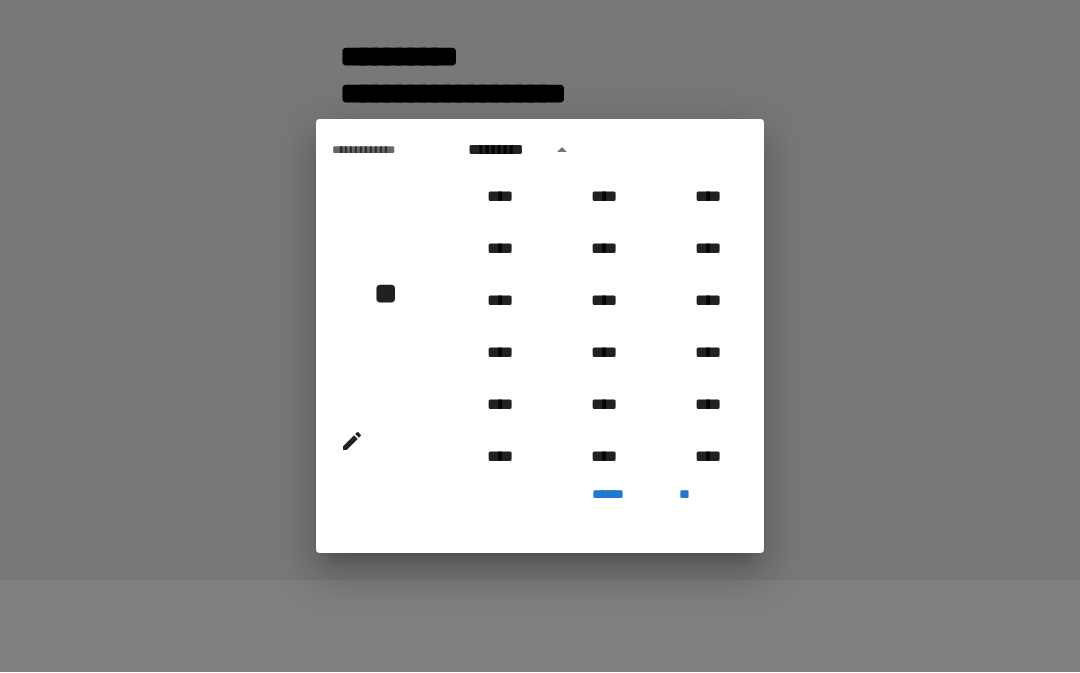 scroll, scrollTop: 933, scrollLeft: 0, axis: vertical 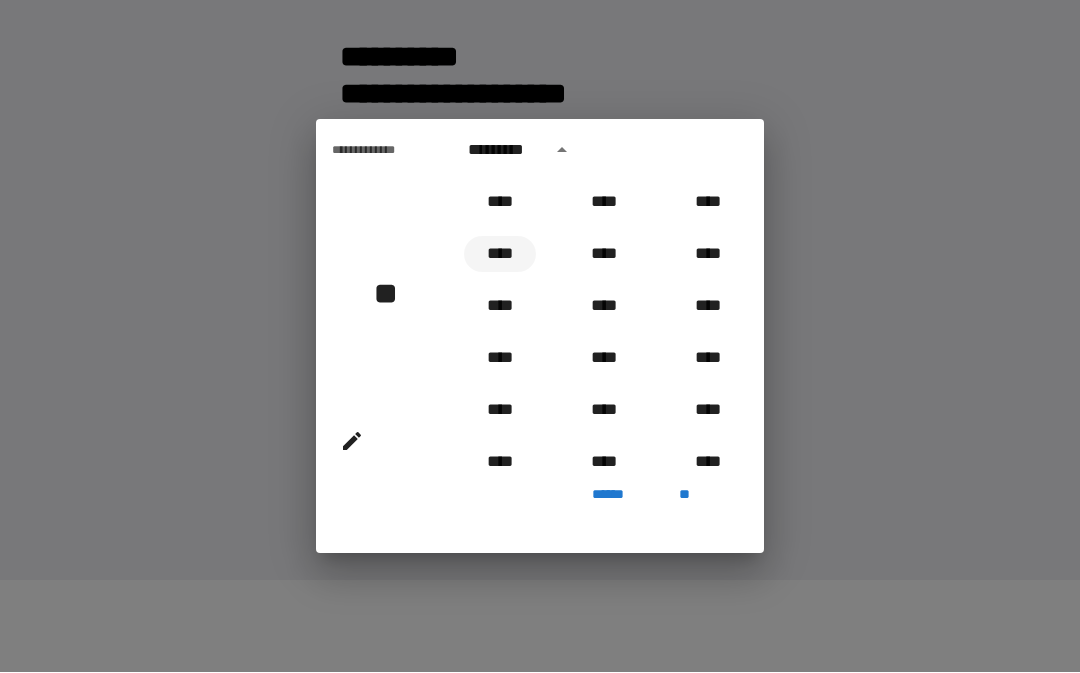 click on "****" at bounding box center (500, 255) 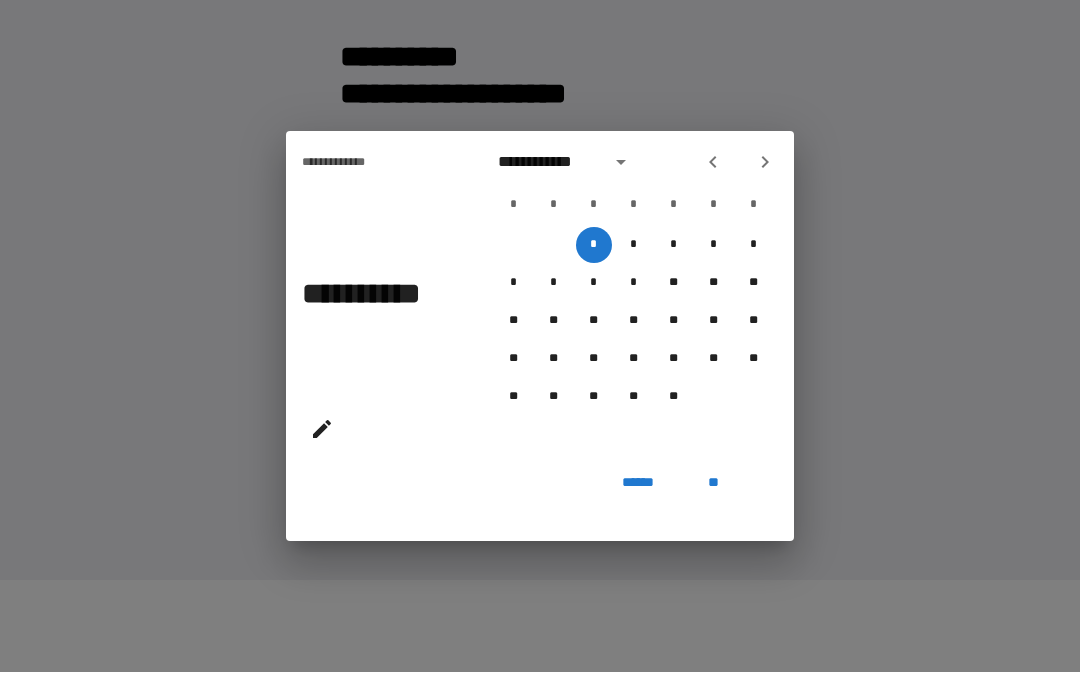 click 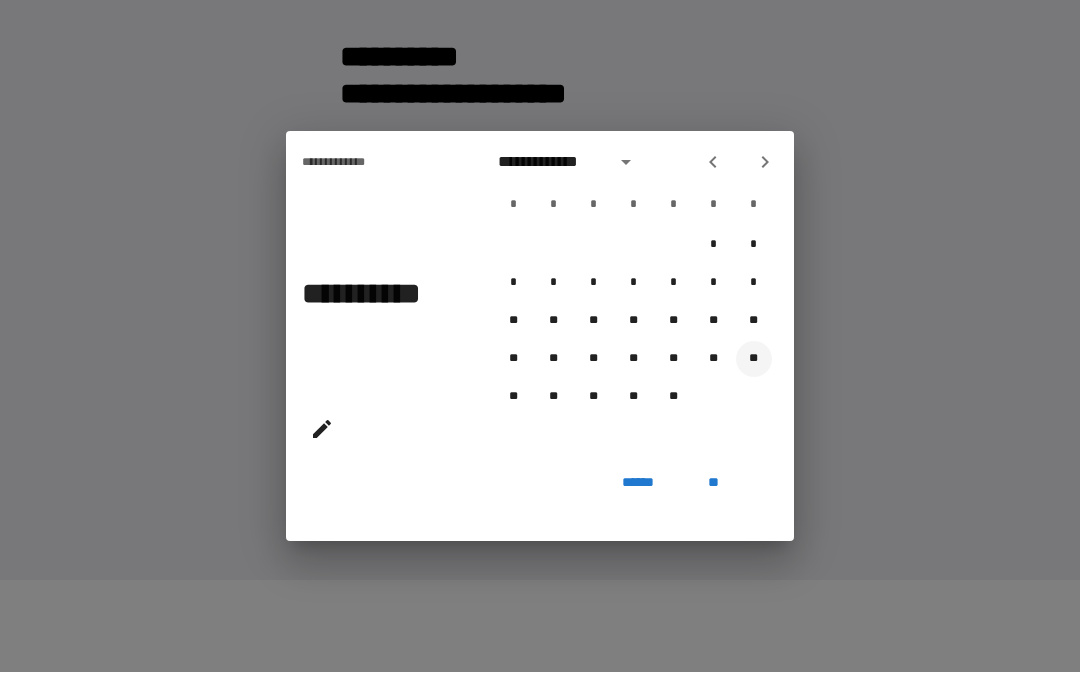 click on "**" at bounding box center [754, 360] 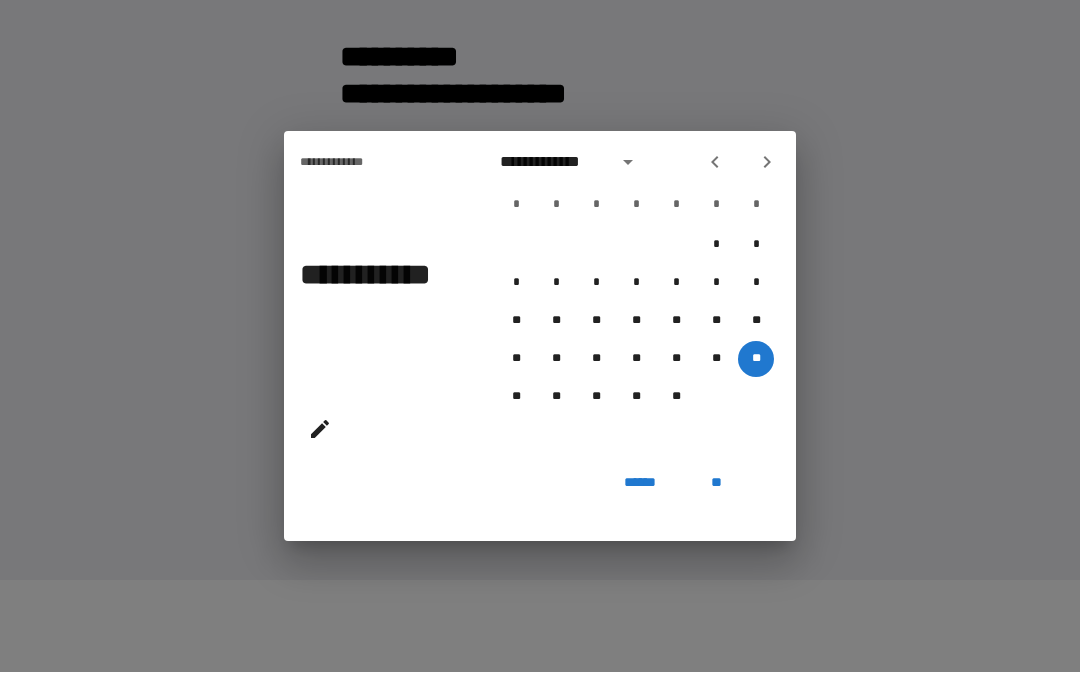 click on "**" at bounding box center (716, 484) 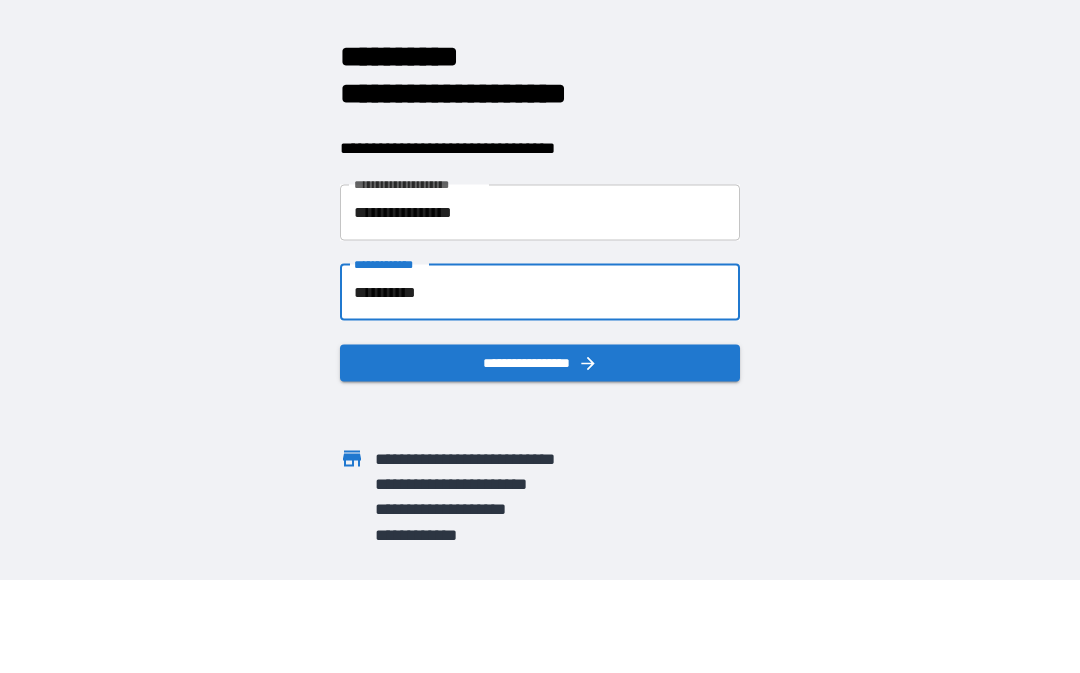 click on "**********" at bounding box center (540, 363) 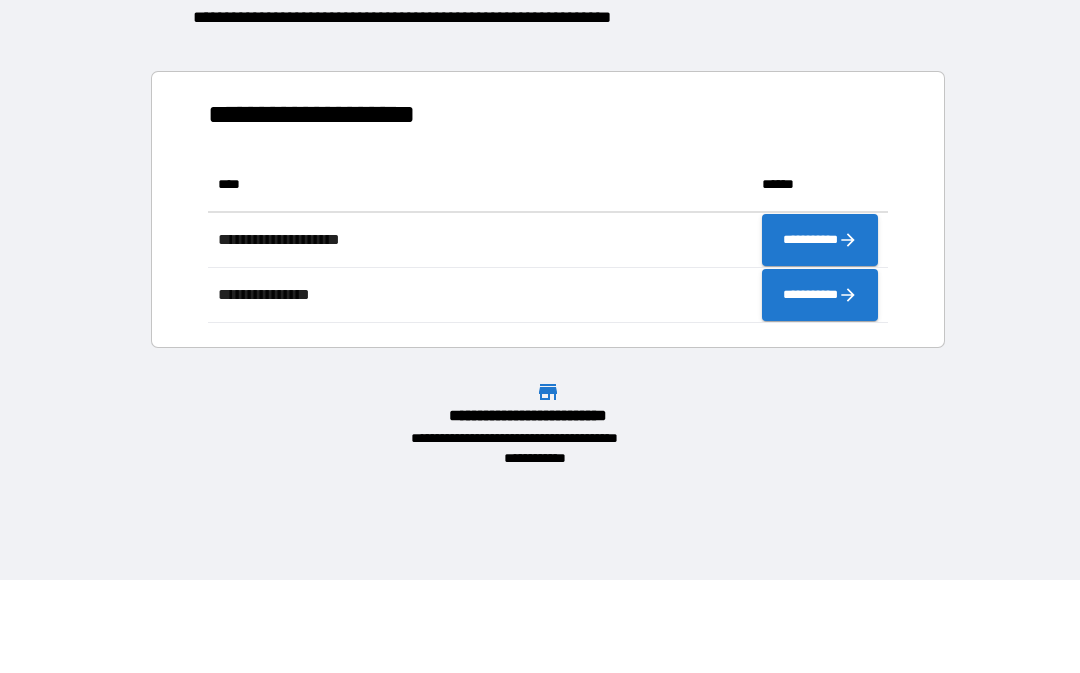 scroll, scrollTop: 166, scrollLeft: 680, axis: both 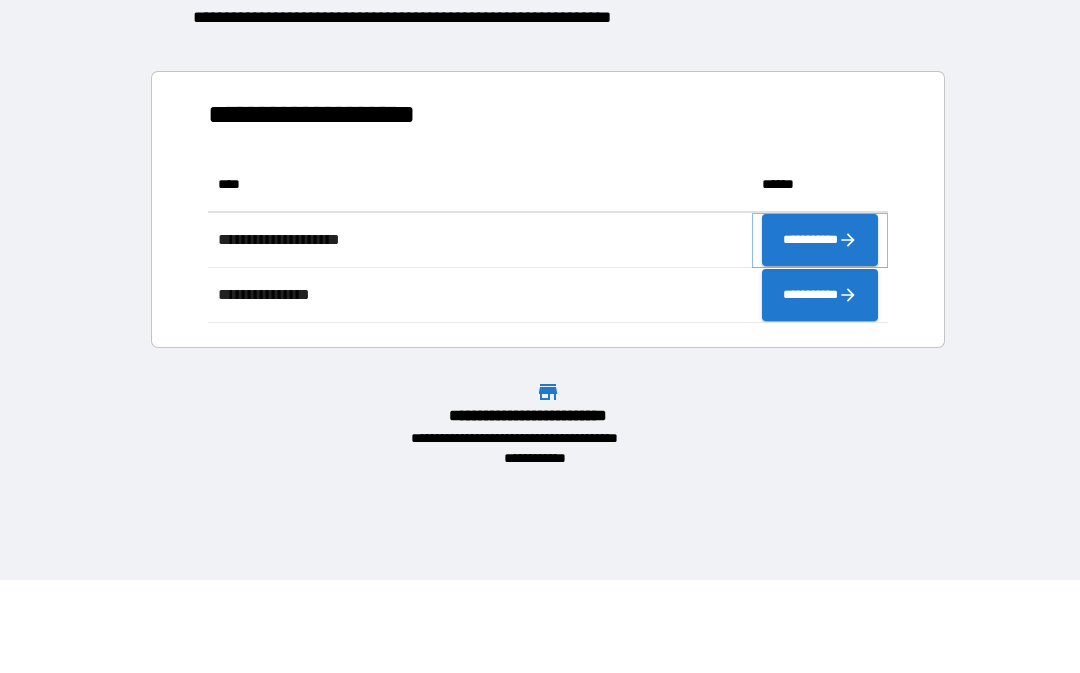 click on "**********" at bounding box center (820, 241) 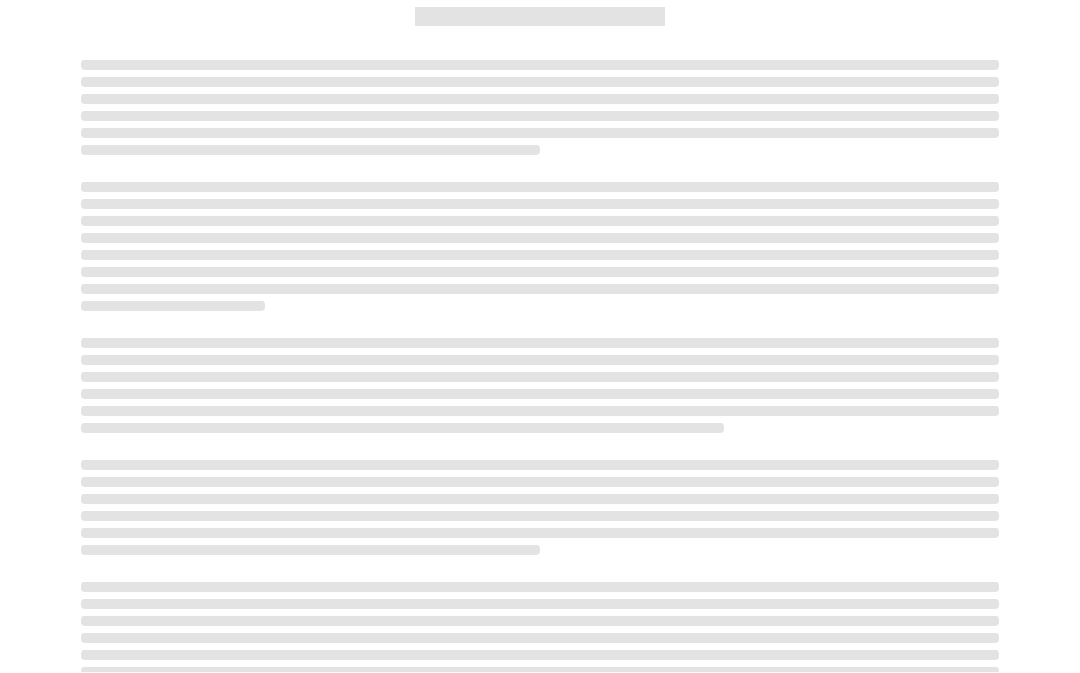 scroll, scrollTop: 92, scrollLeft: 0, axis: vertical 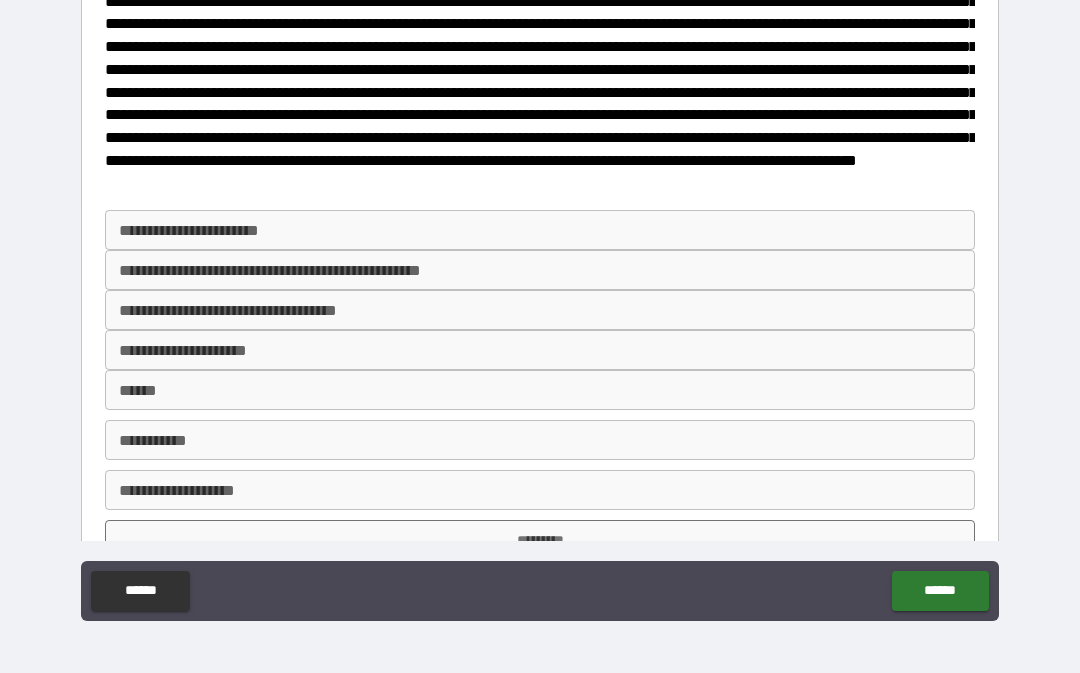 click on "**********" at bounding box center [540, 230] 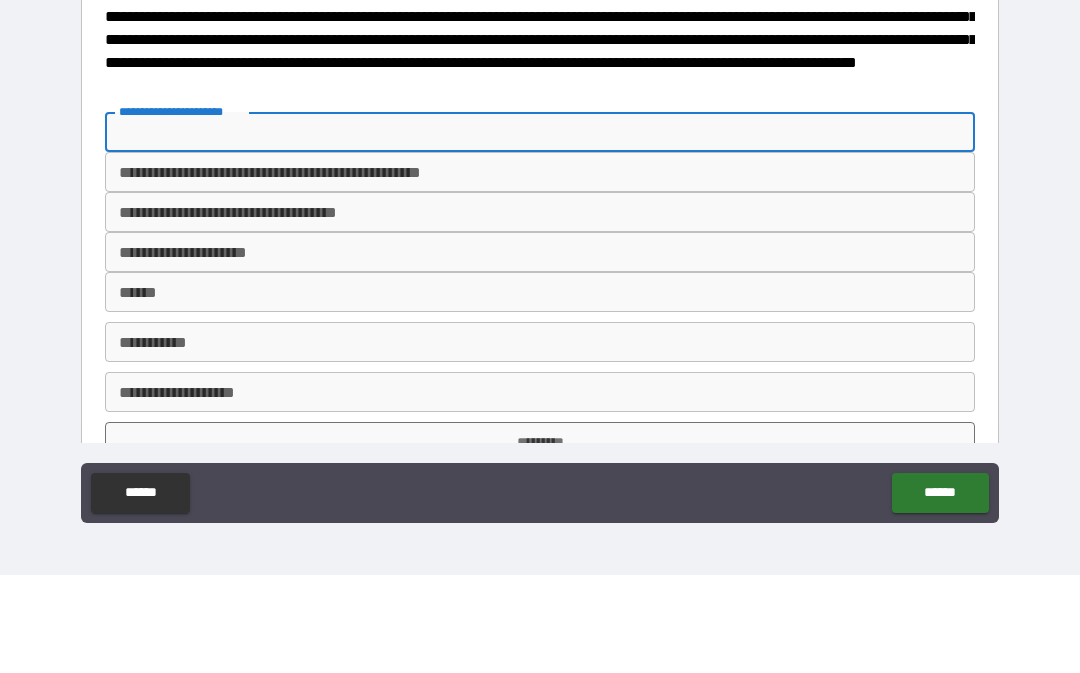 type on "**********" 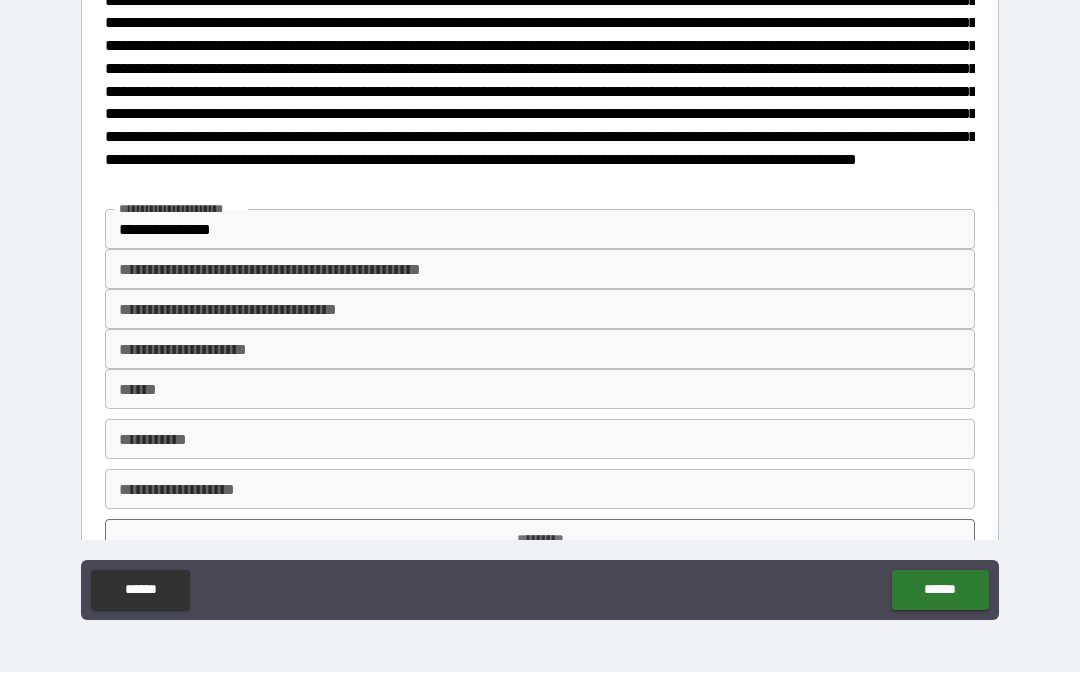 click on "**********" at bounding box center (540, 310) 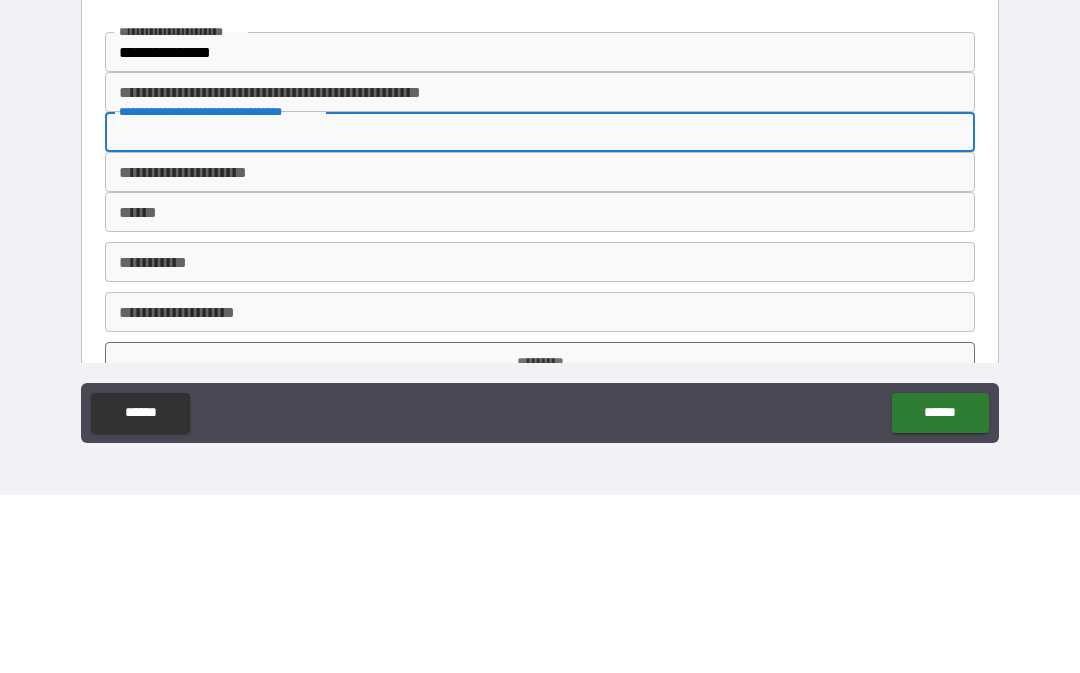 type on "**********" 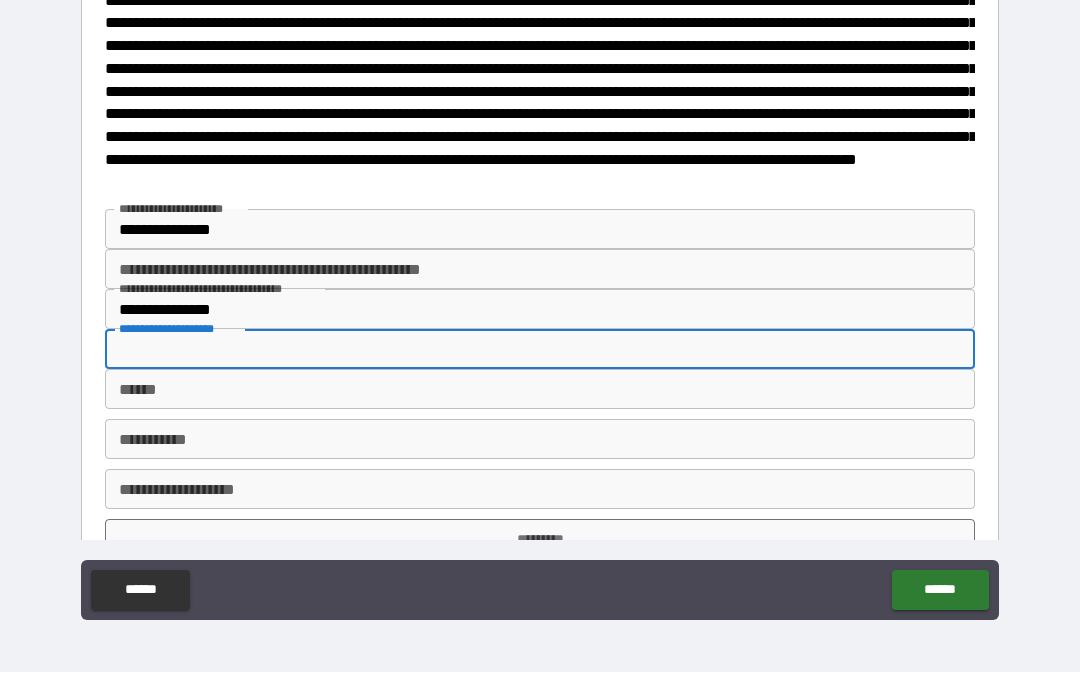 click on "**********" at bounding box center [540, 350] 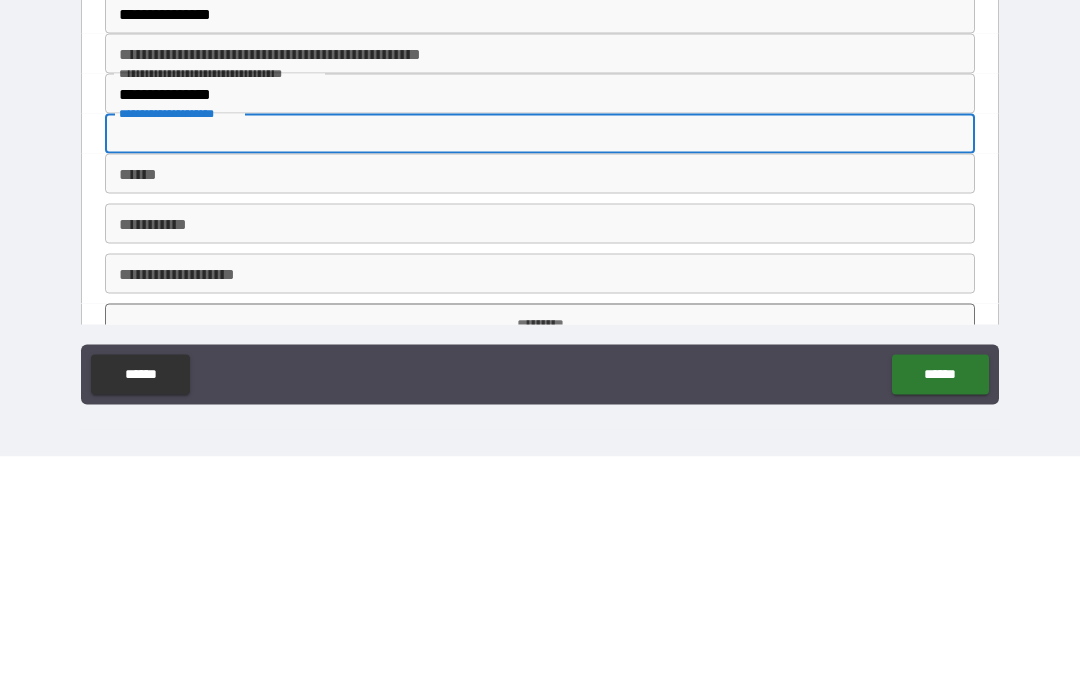 type on "**********" 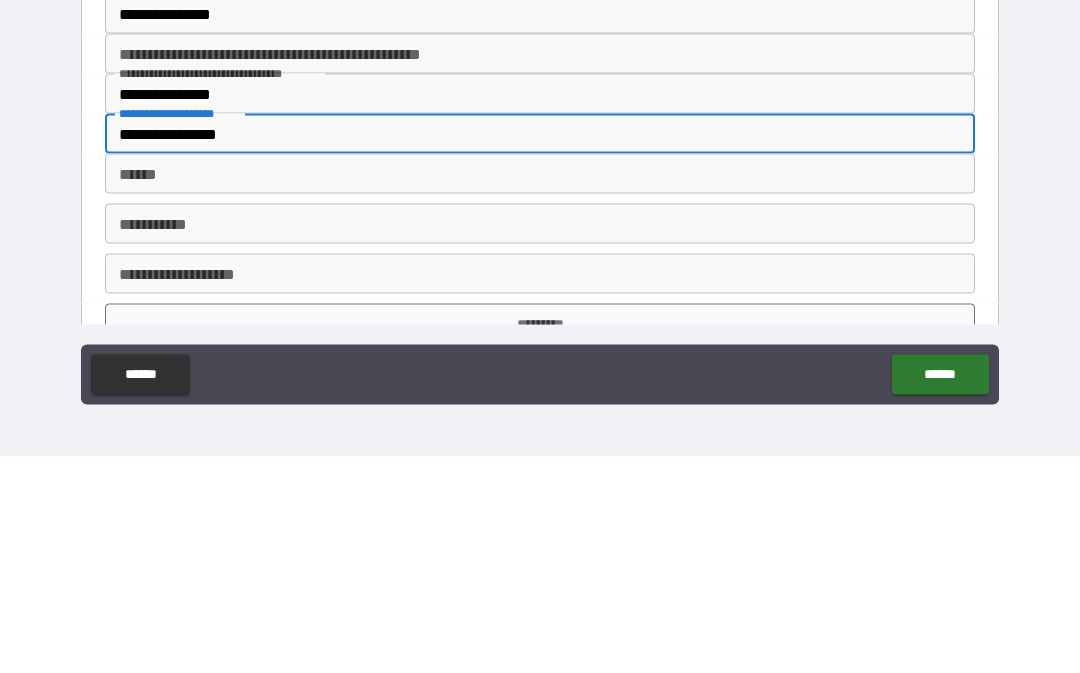 type on "***" 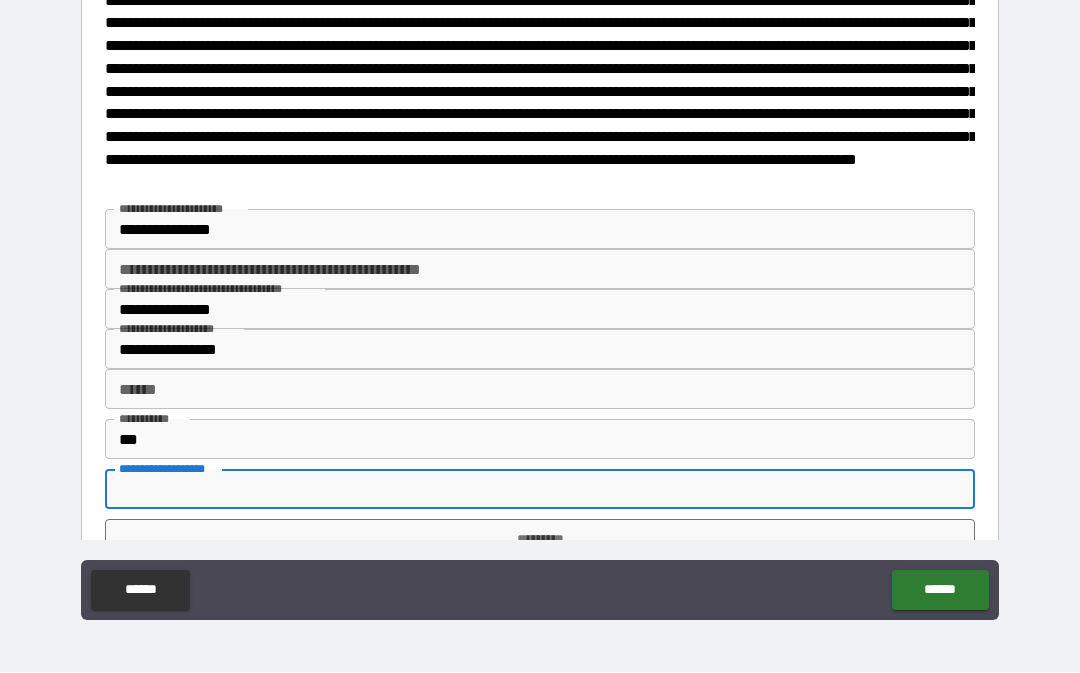 click on "**********" at bounding box center [540, 490] 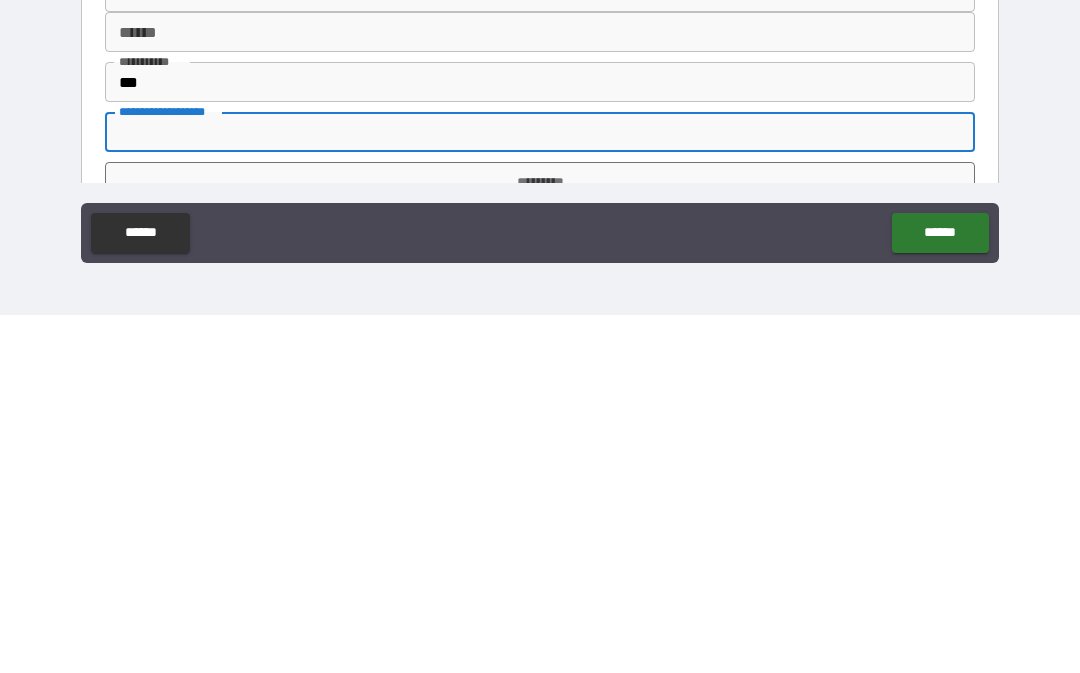 type on "*****" 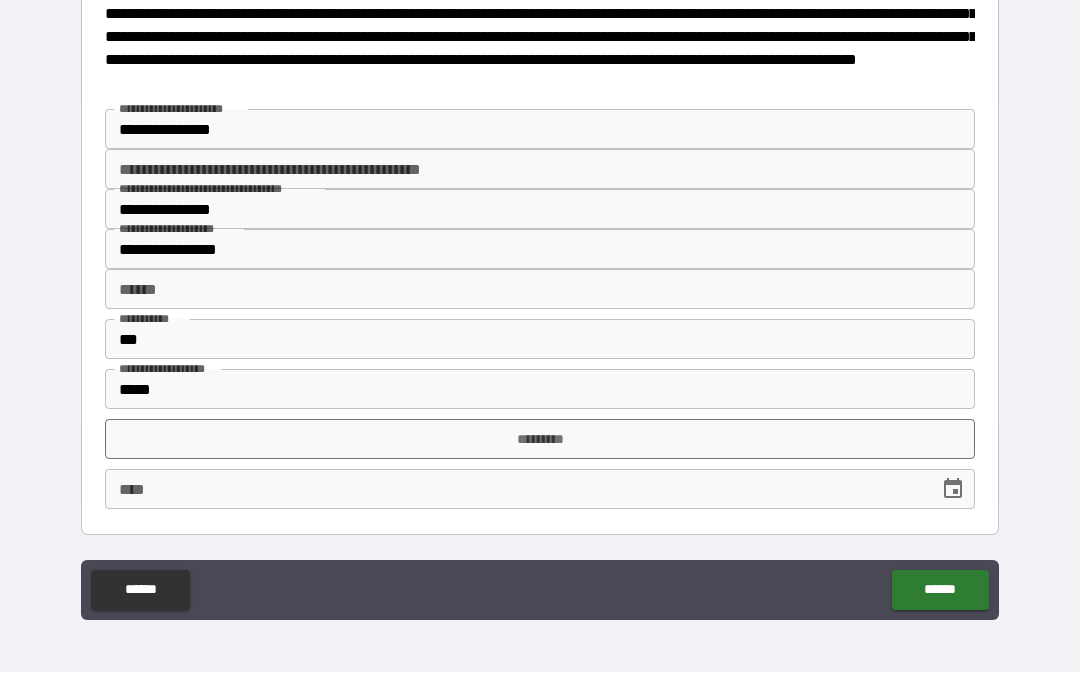 scroll, scrollTop: 100, scrollLeft: 0, axis: vertical 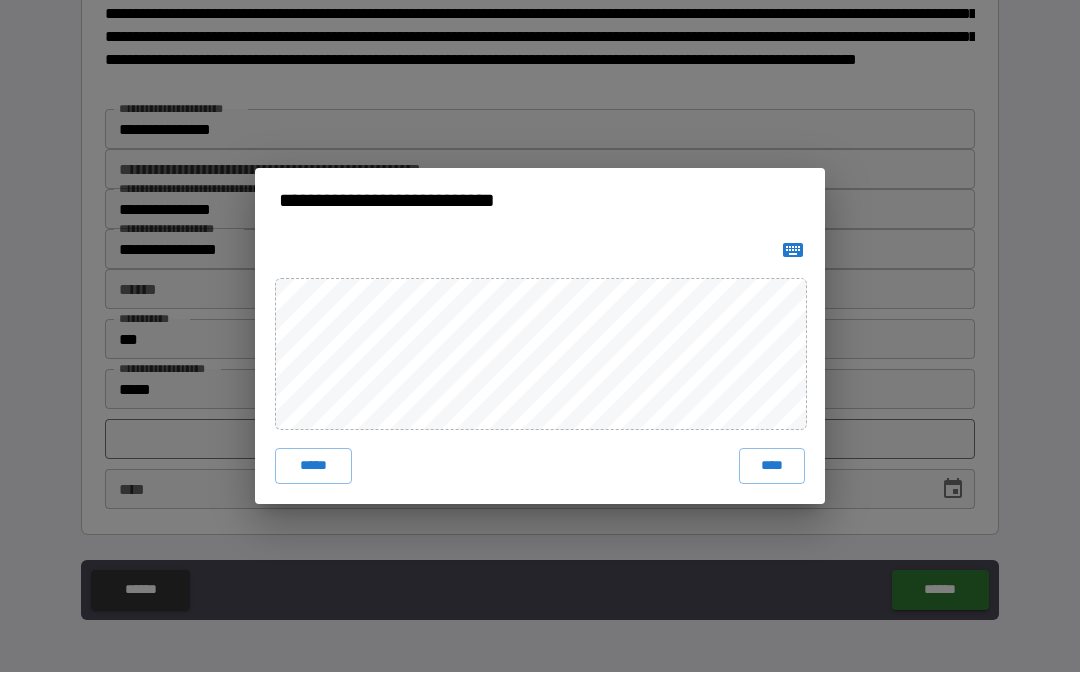 click on "****" at bounding box center [772, 467] 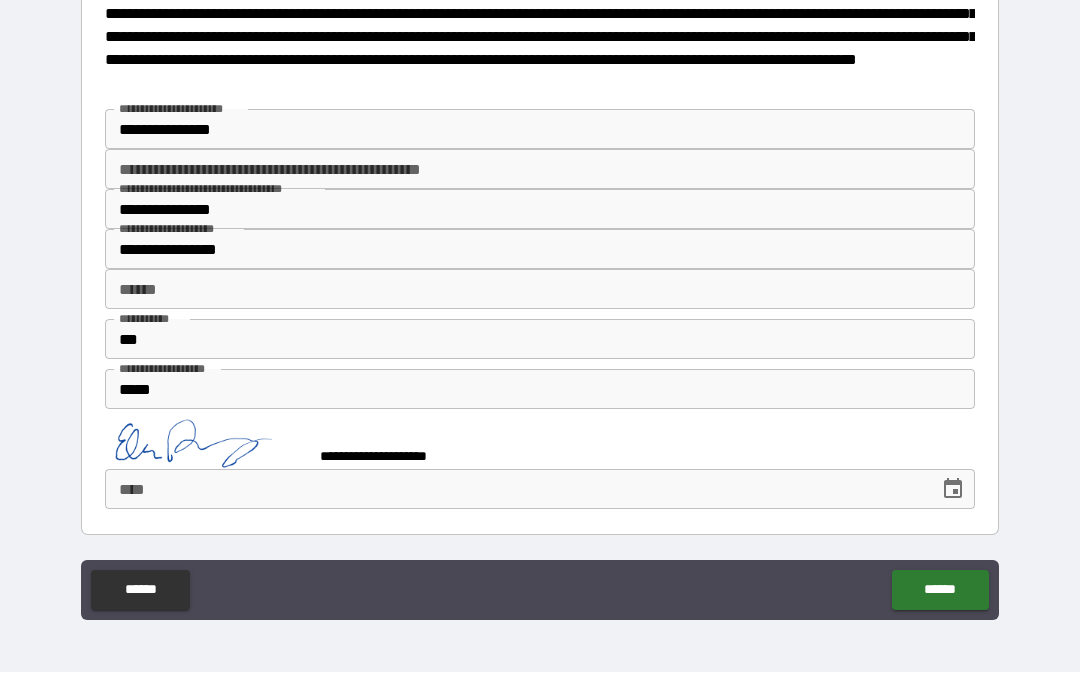 scroll, scrollTop: 90, scrollLeft: 0, axis: vertical 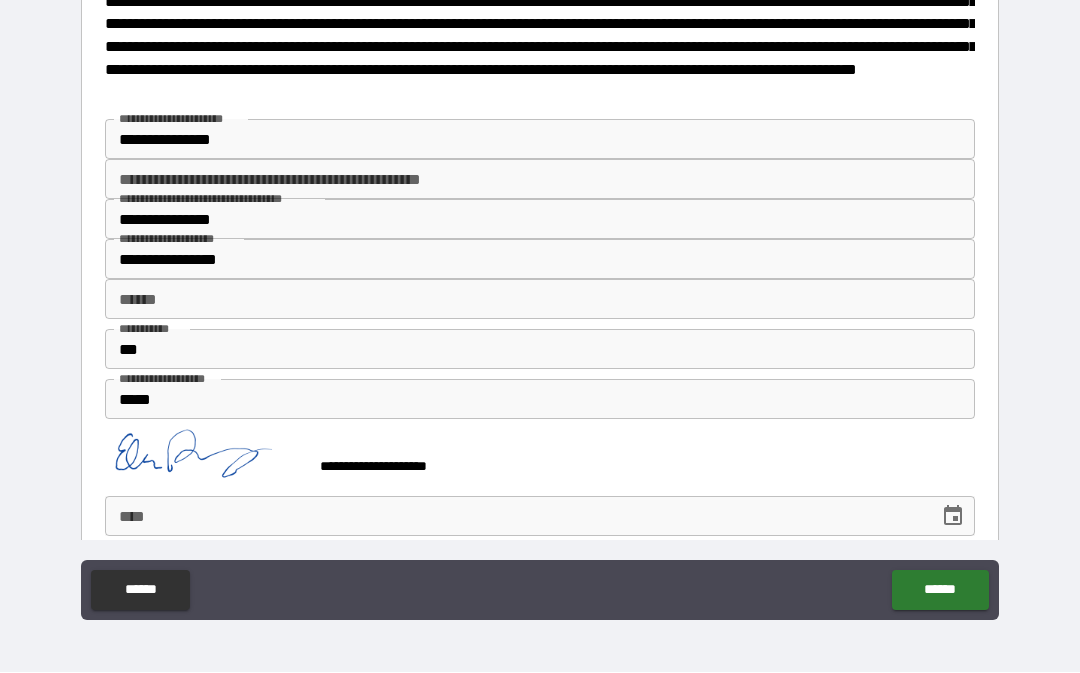 click on "****" at bounding box center [515, 517] 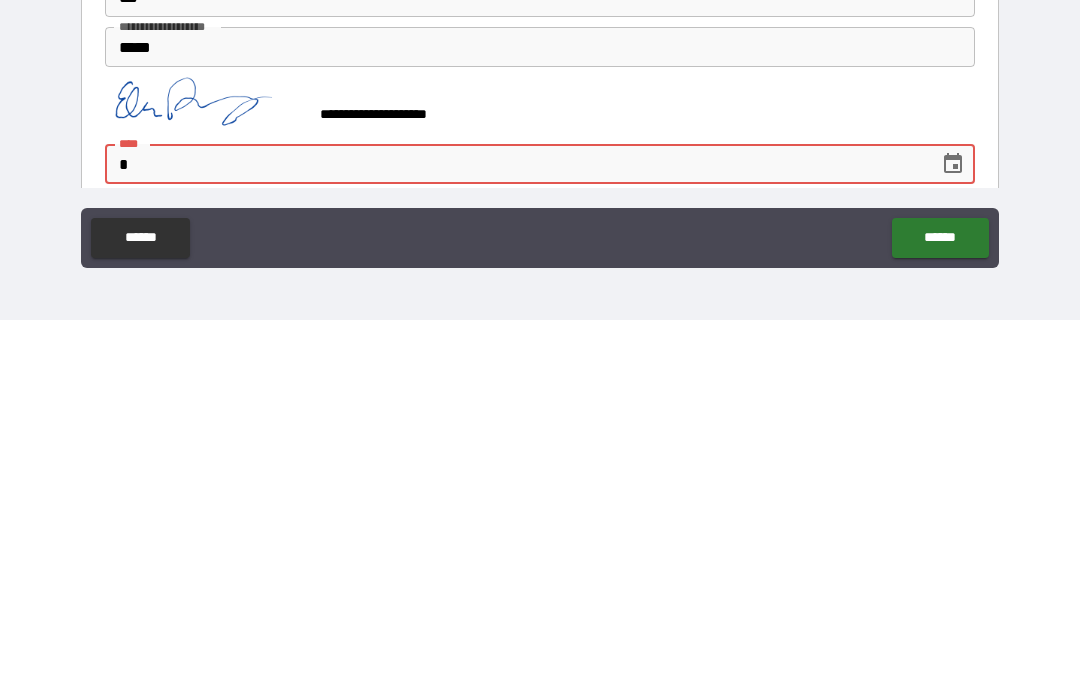 scroll, scrollTop: 92, scrollLeft: 0, axis: vertical 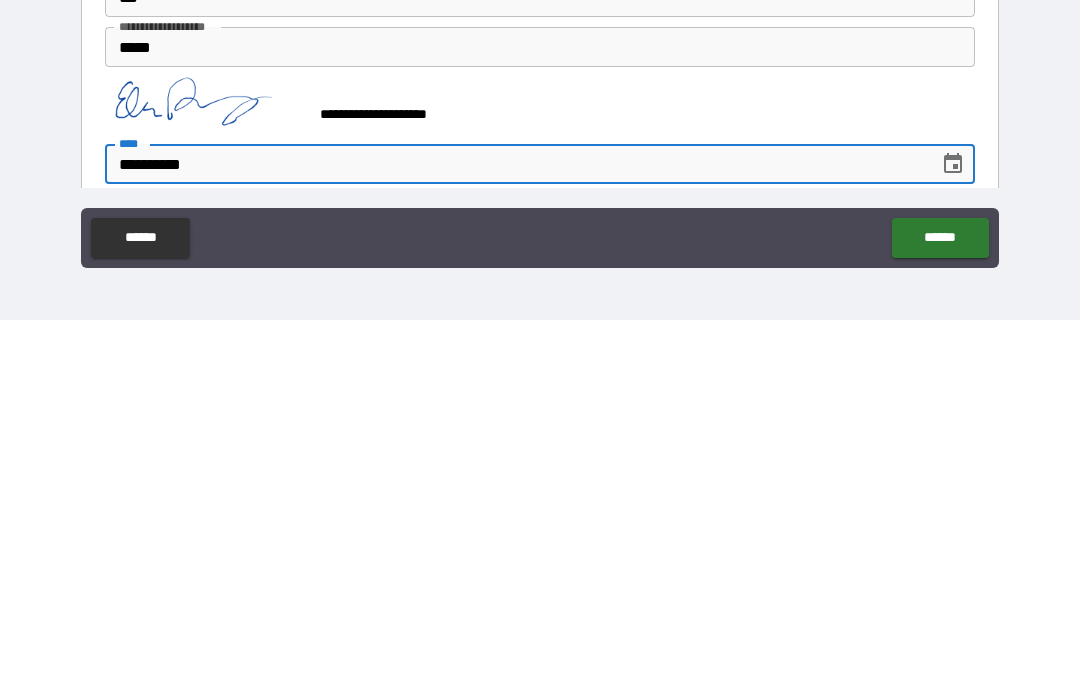 type on "**********" 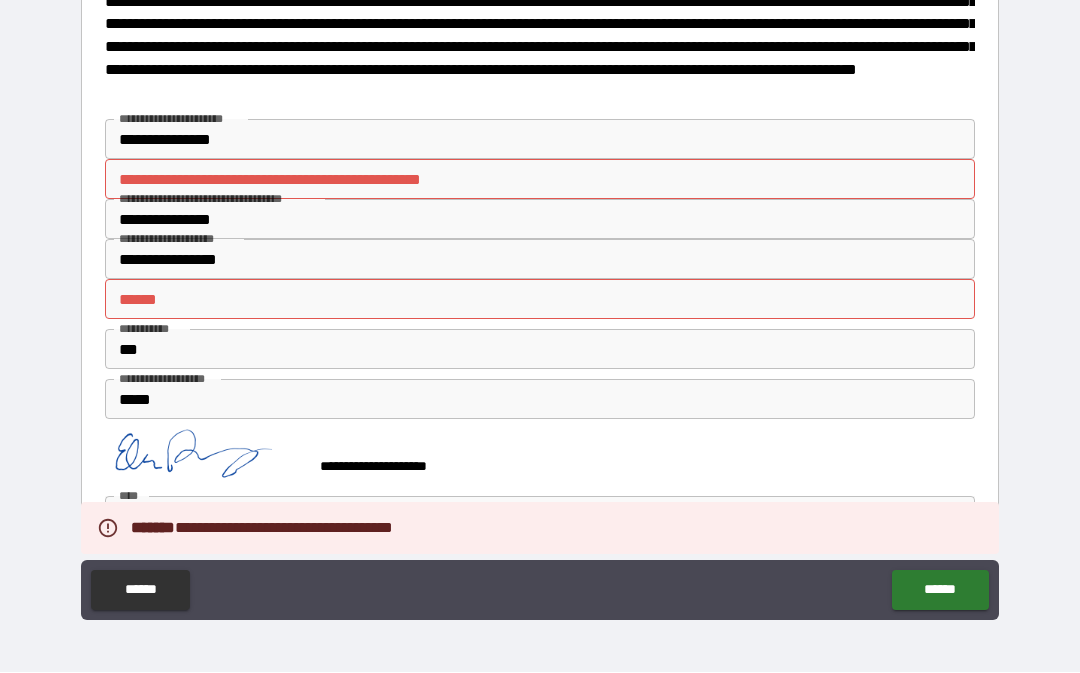 click on "****   *" at bounding box center [540, 300] 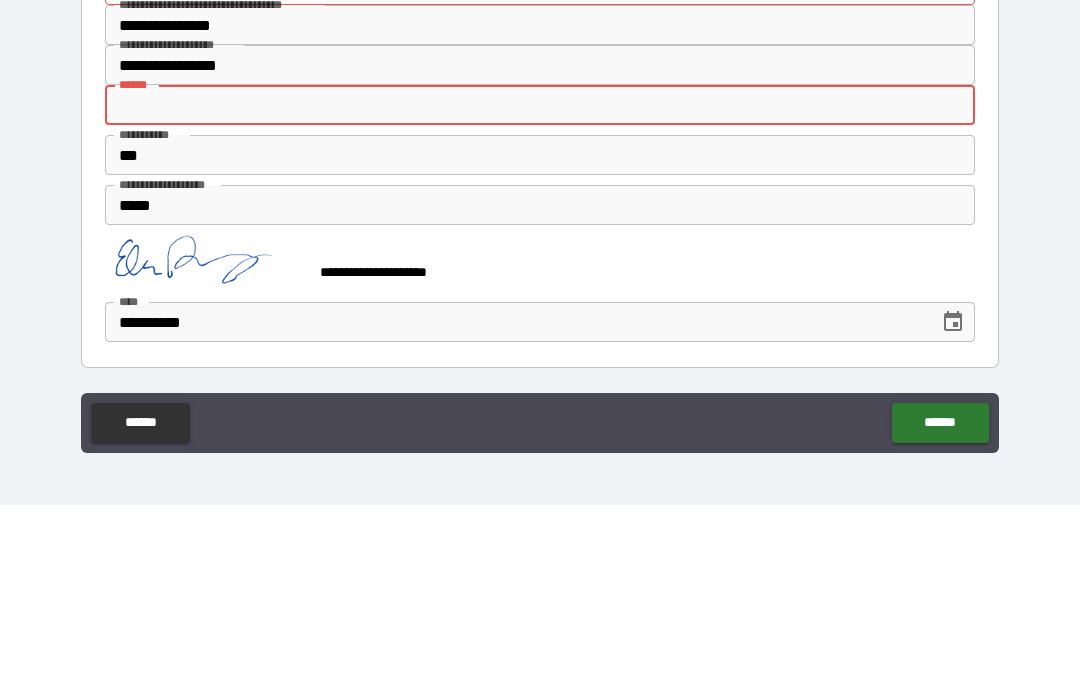 scroll, scrollTop: 117, scrollLeft: 0, axis: vertical 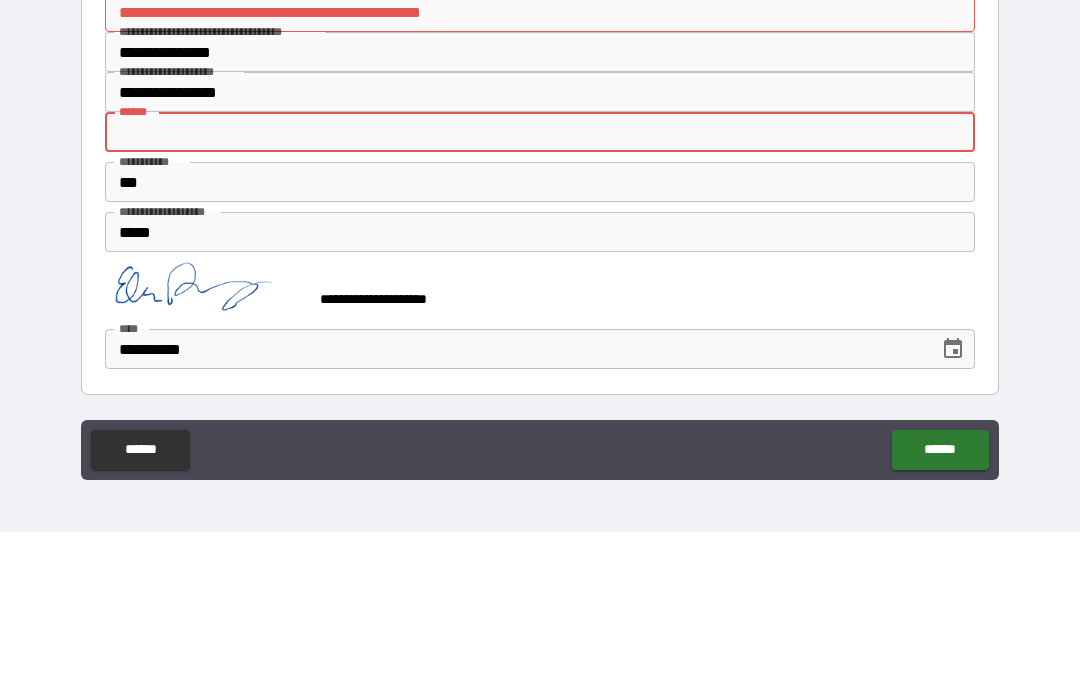 type on "*" 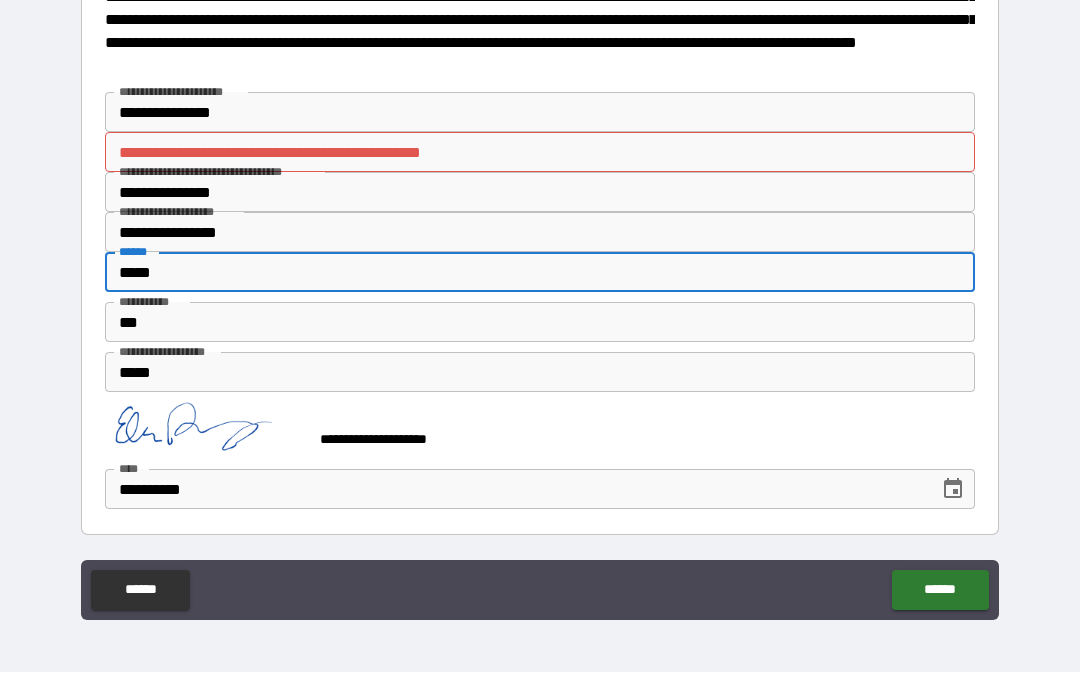 type on "*****" 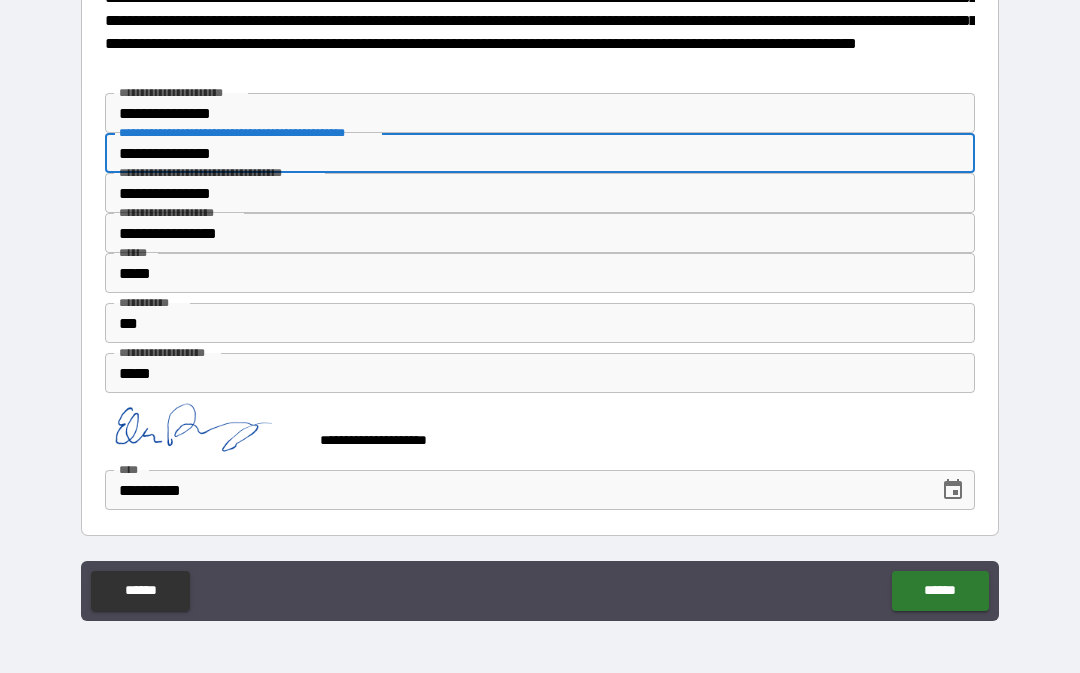 type on "**********" 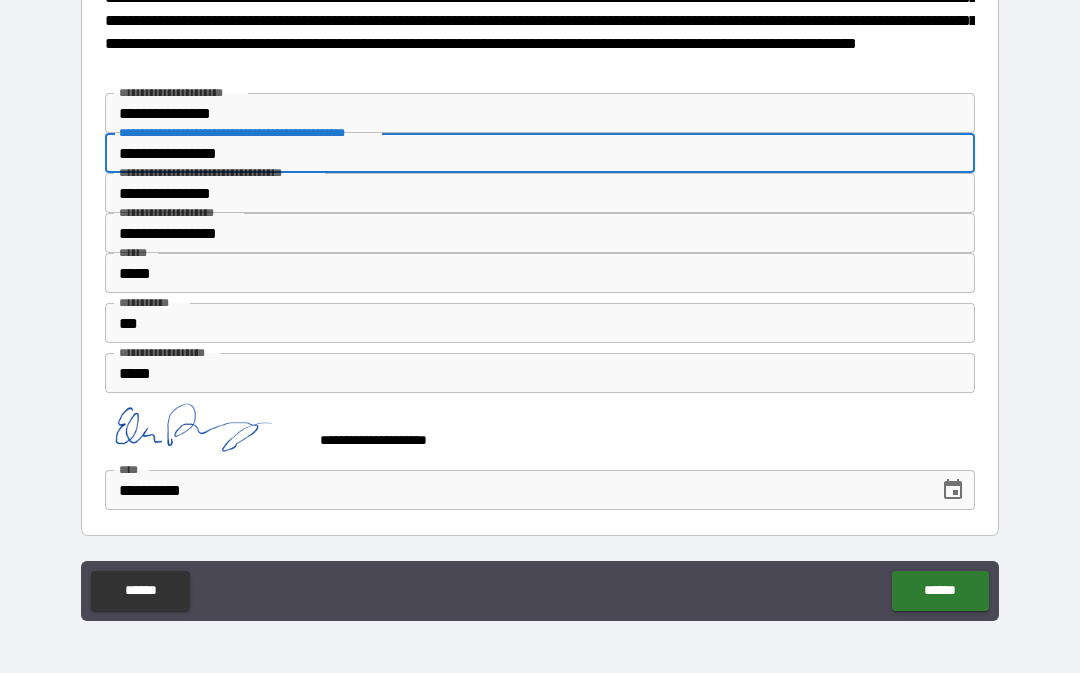click on "******" at bounding box center [940, 591] 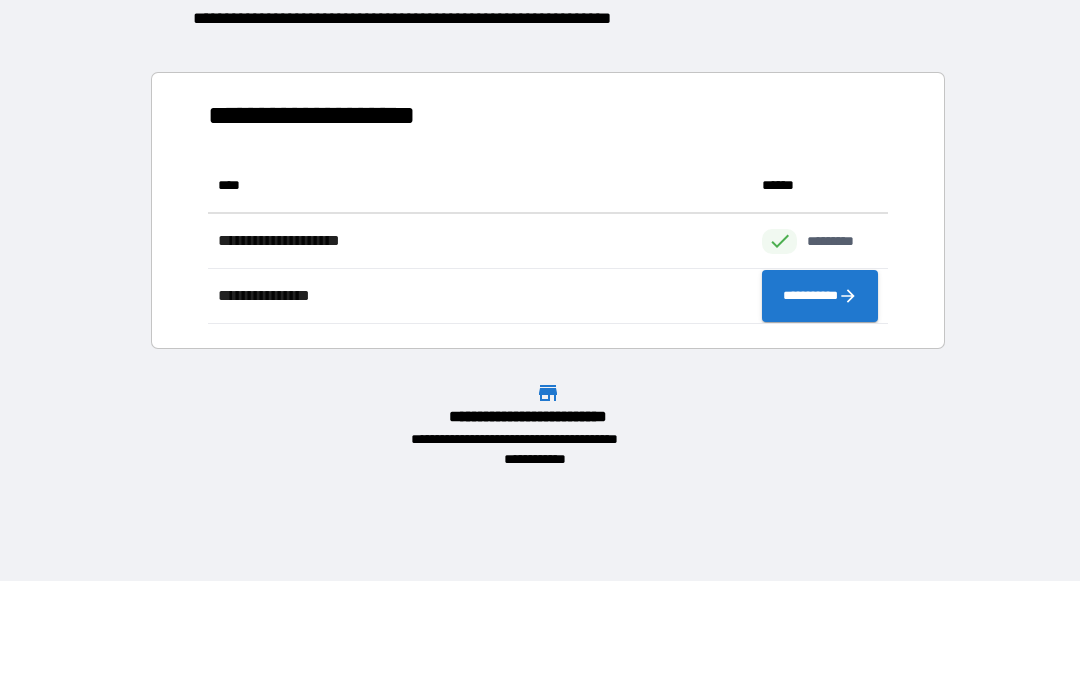 scroll, scrollTop: 166, scrollLeft: 680, axis: both 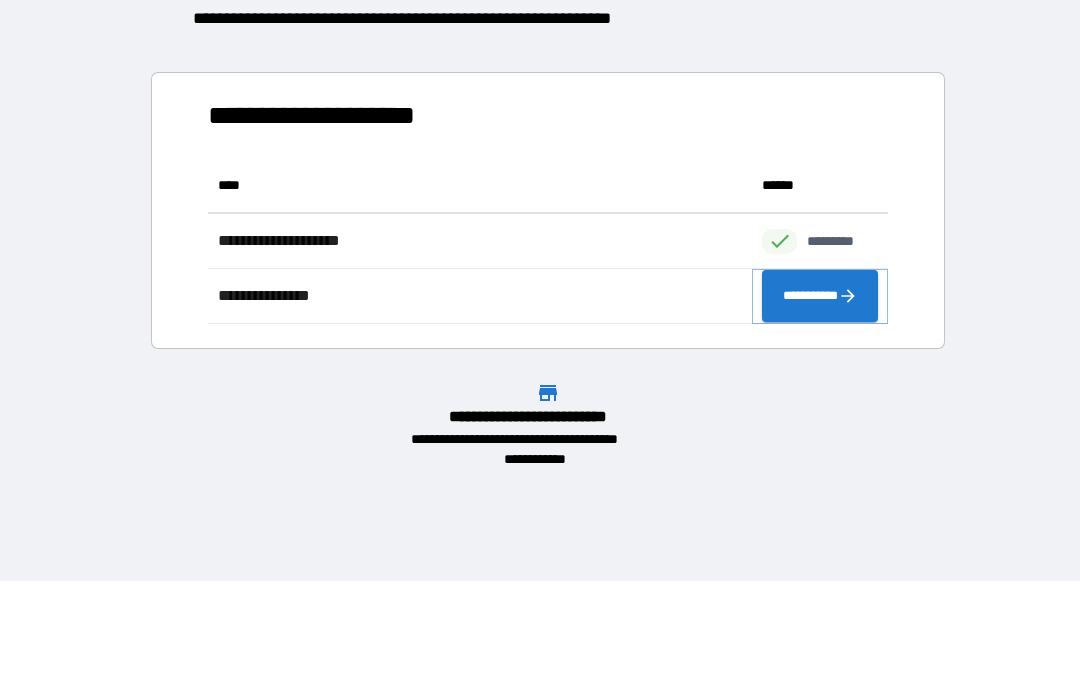 click 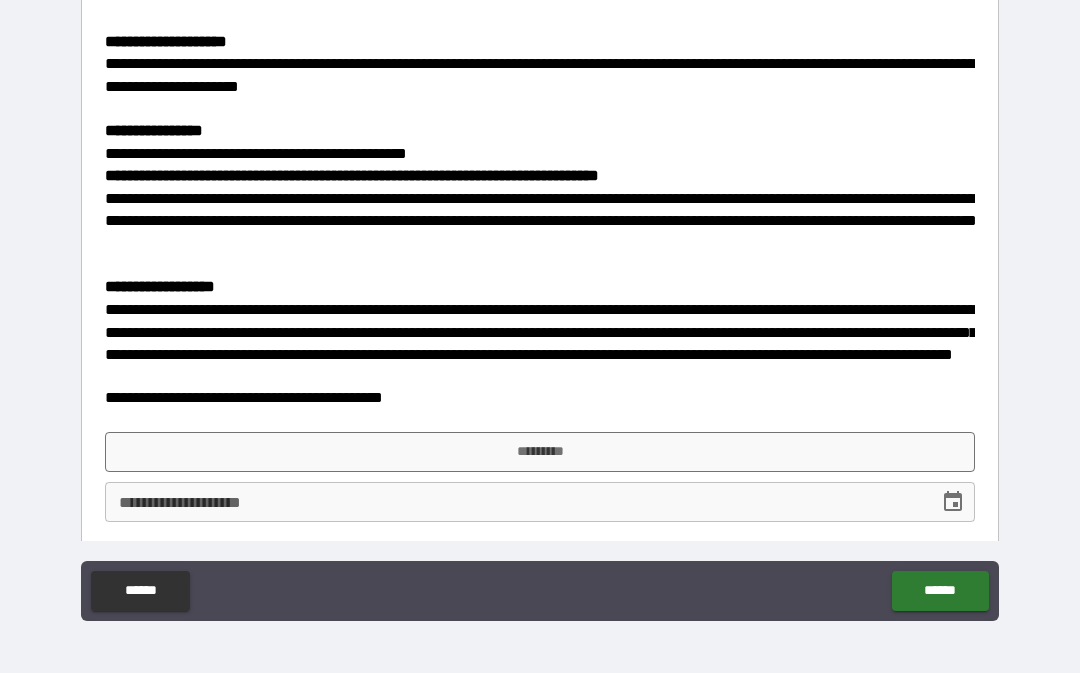 scroll, scrollTop: 1090, scrollLeft: 0, axis: vertical 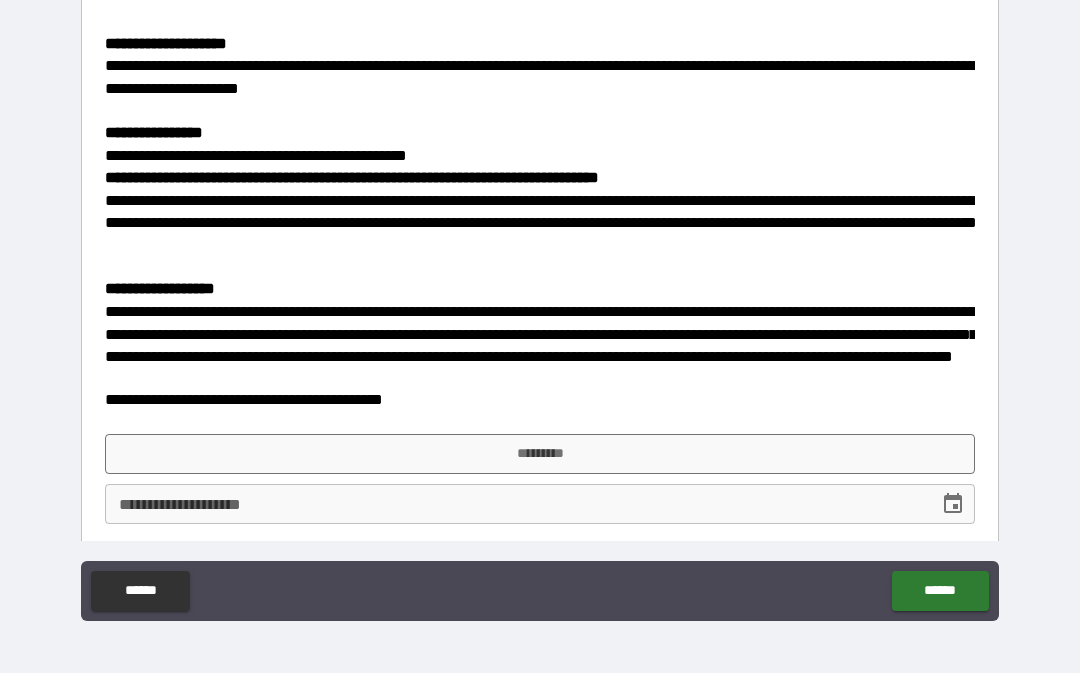 click on "*********" at bounding box center (540, 454) 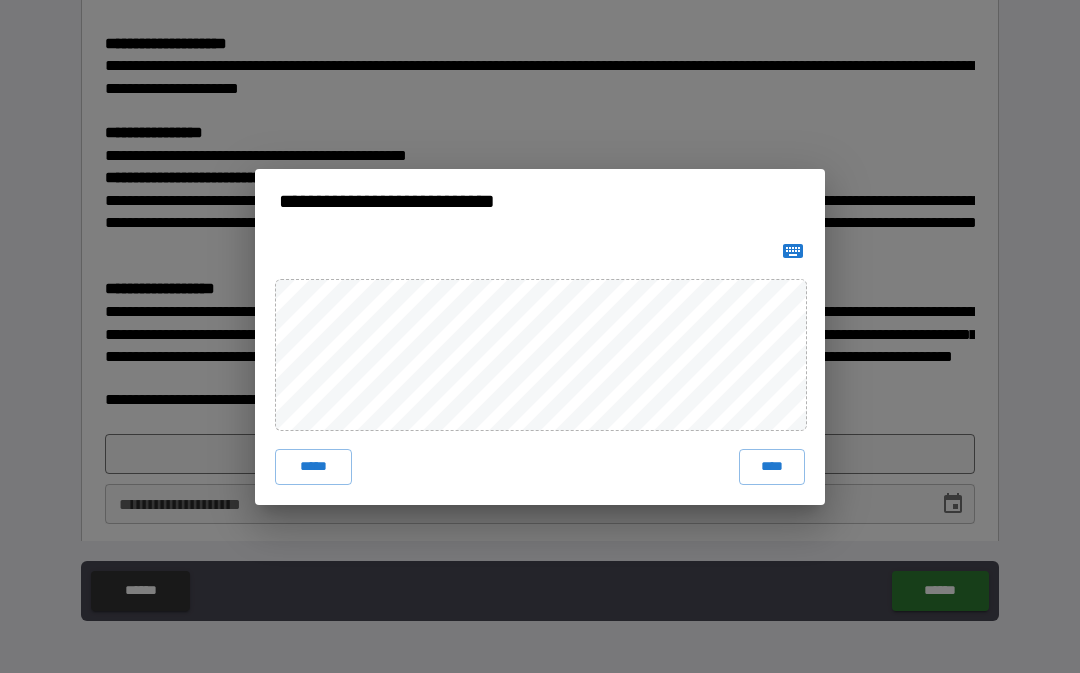 click on "****" at bounding box center (772, 467) 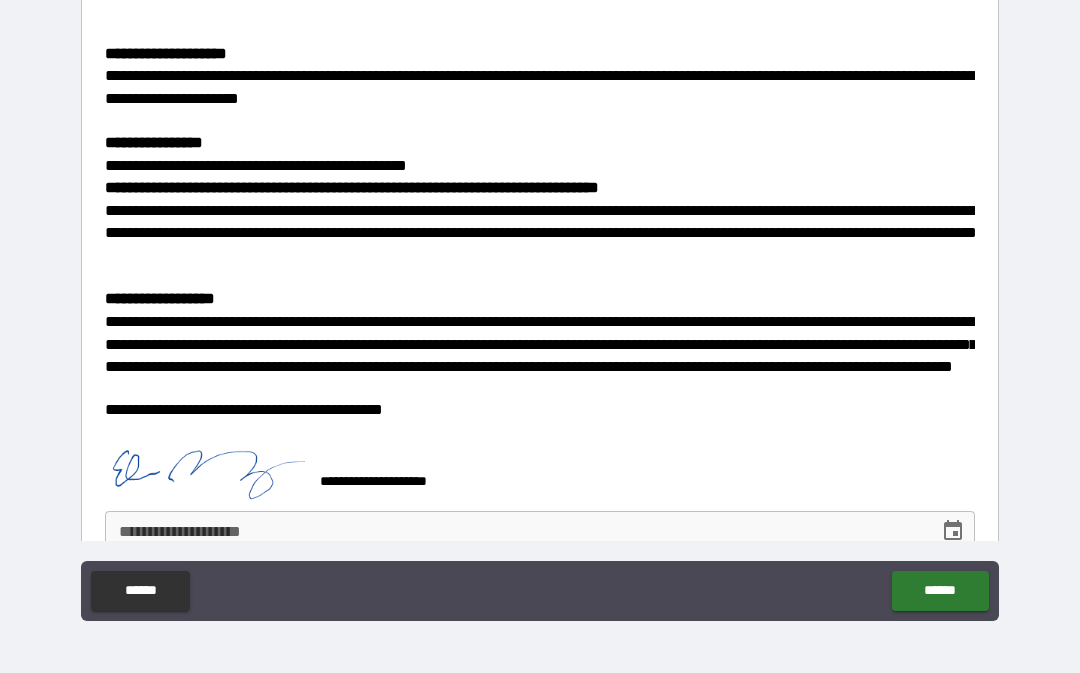 click on "**********" at bounding box center (515, 531) 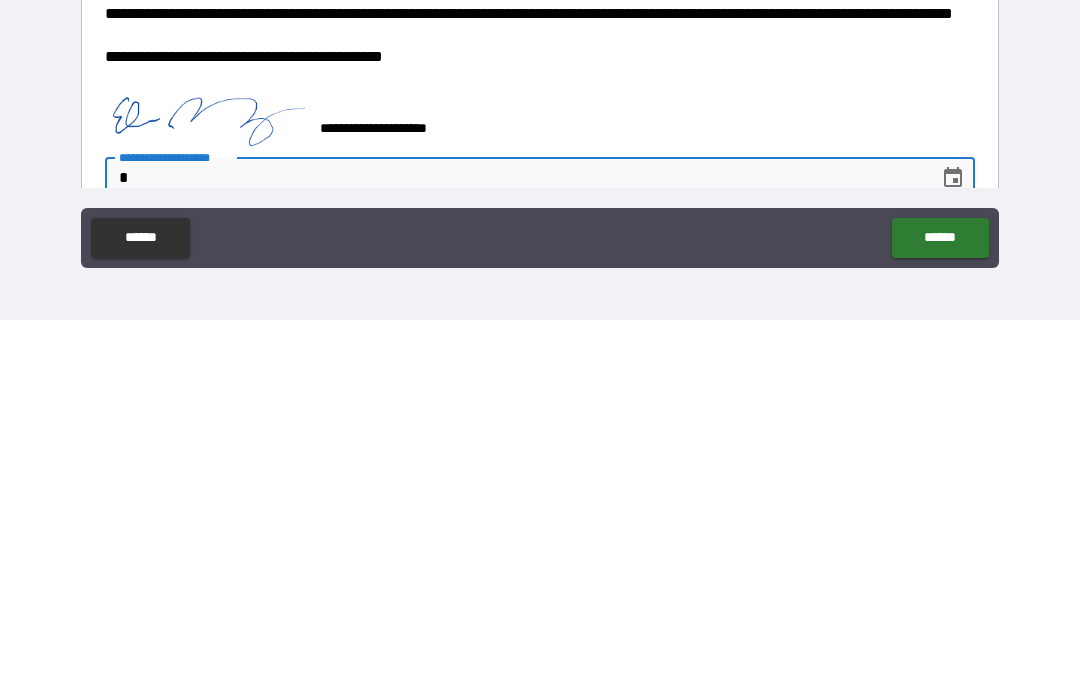 scroll, scrollTop: 92, scrollLeft: 0, axis: vertical 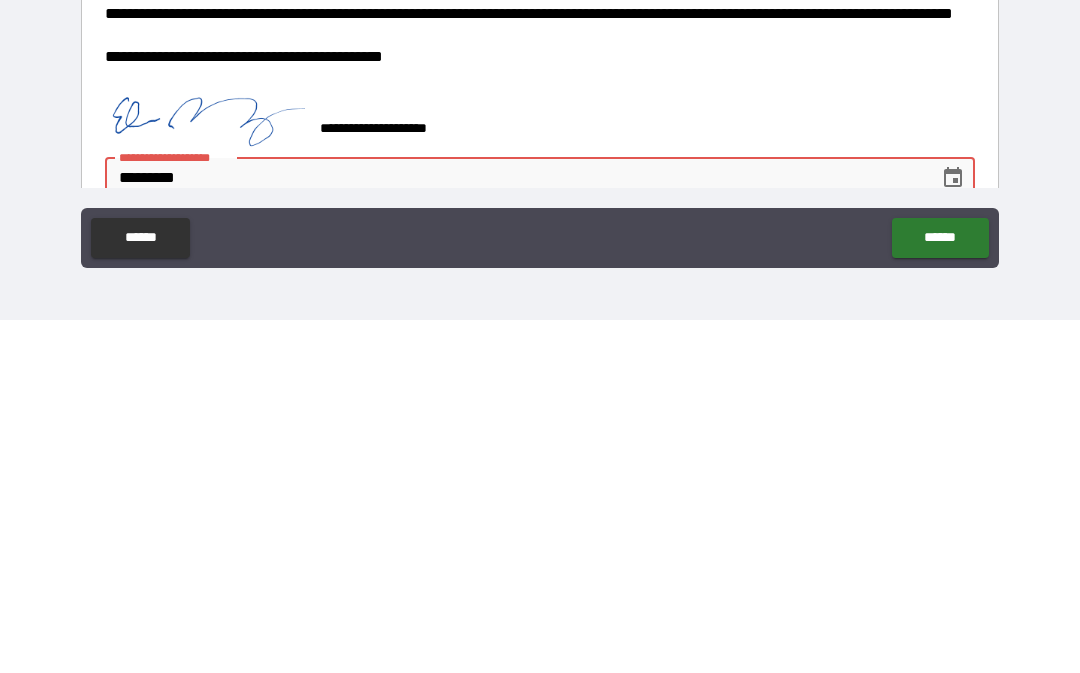 type on "**********" 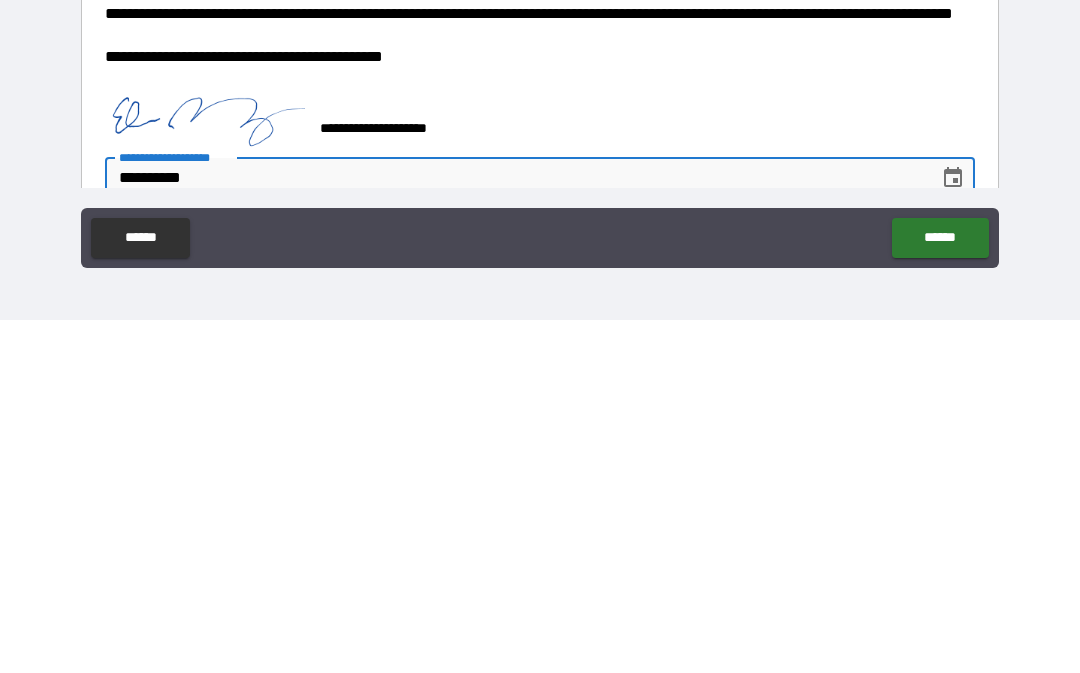 click on "******" at bounding box center (940, 591) 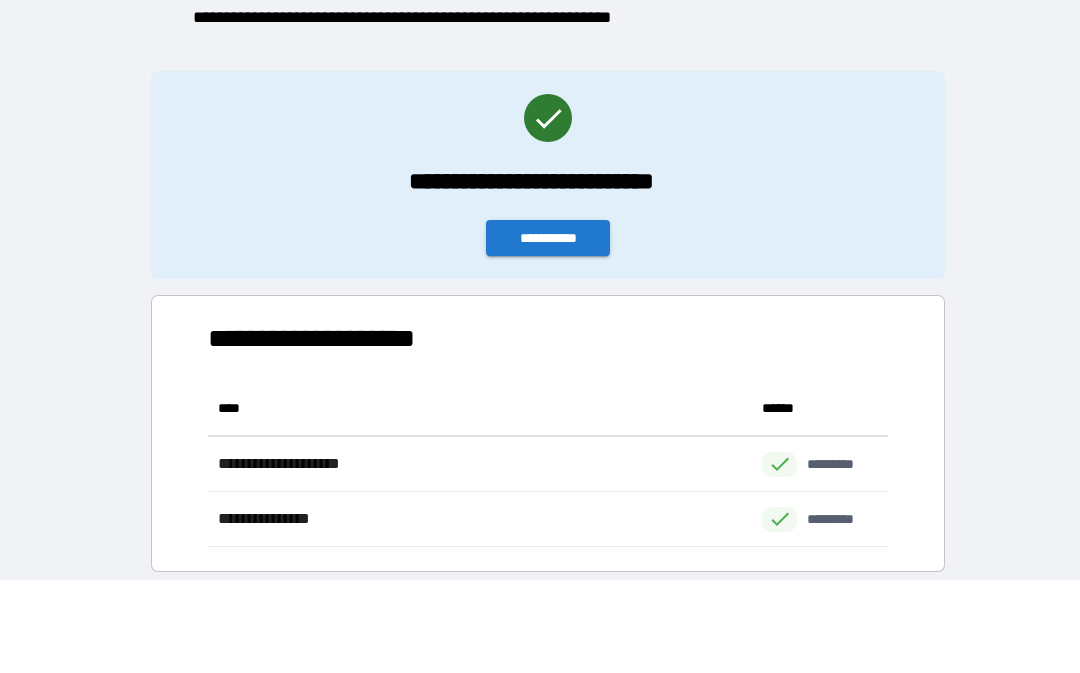 scroll, scrollTop: 1, scrollLeft: 1, axis: both 